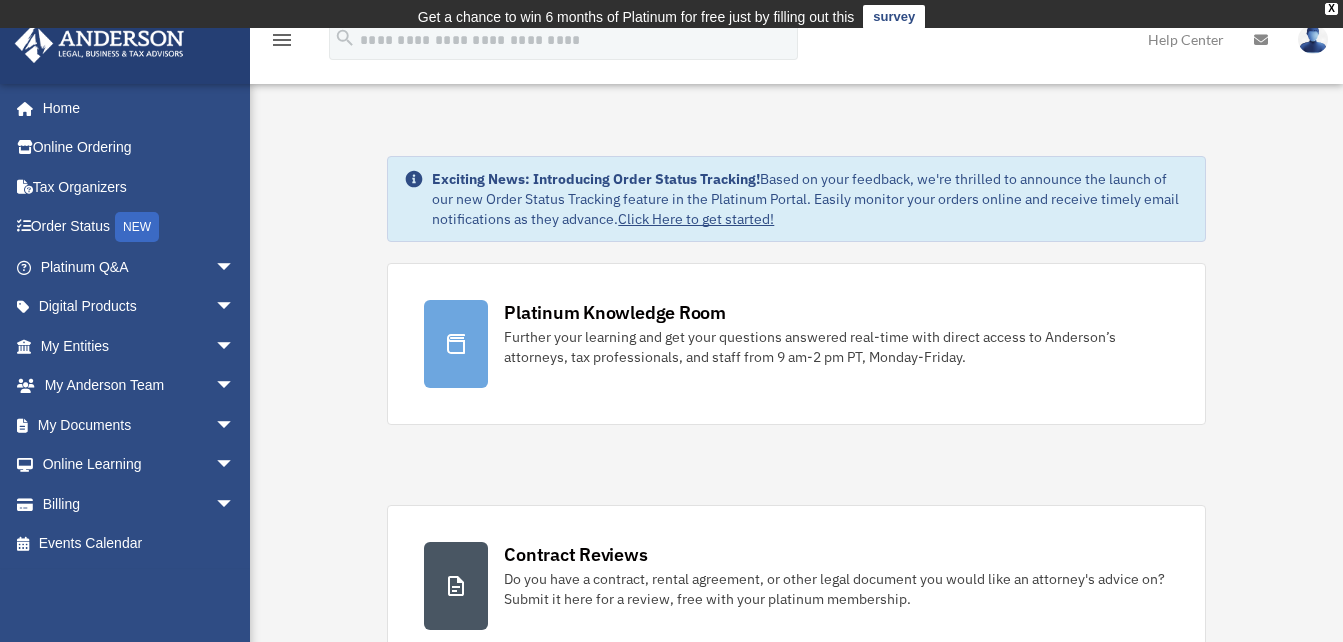 scroll, scrollTop: 0, scrollLeft: 0, axis: both 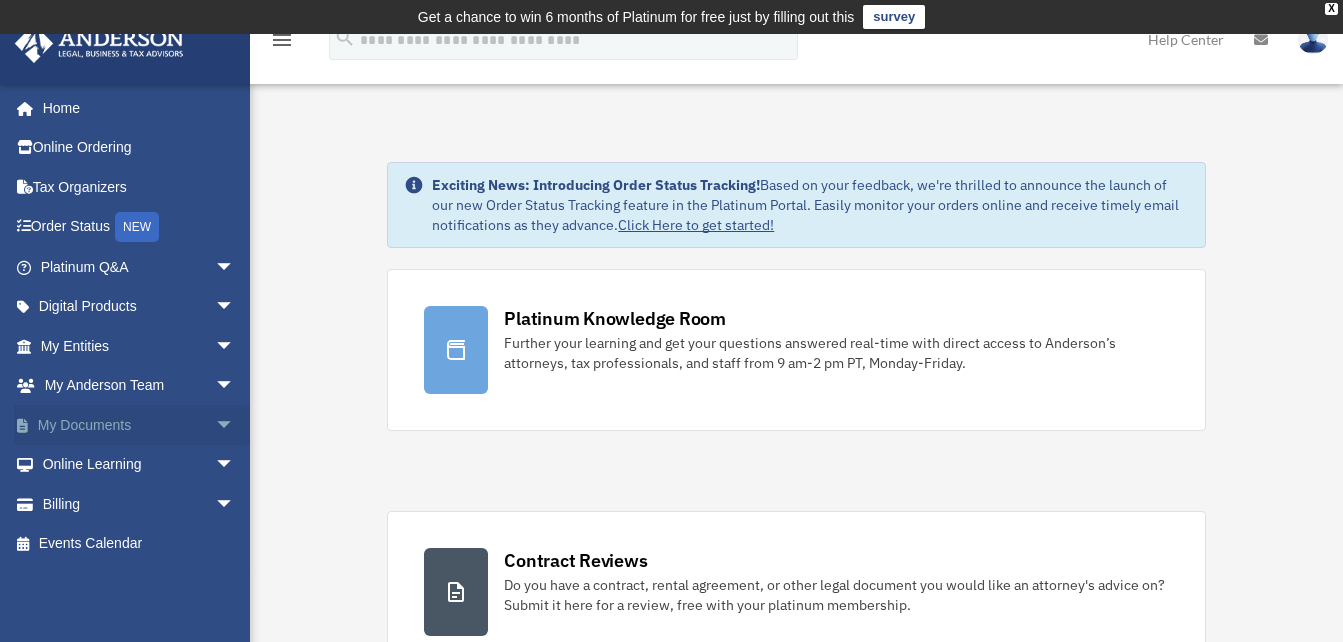 click on "My Documents arrow_drop_down" at bounding box center [139, 425] 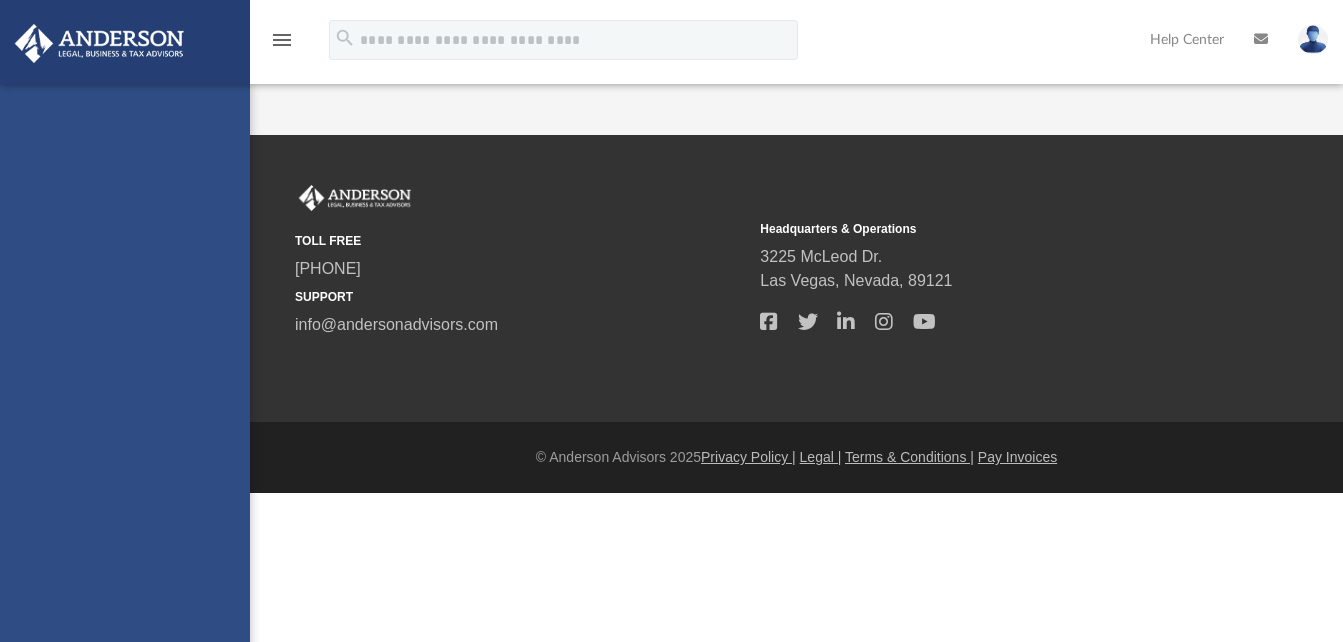 scroll, scrollTop: 0, scrollLeft: 0, axis: both 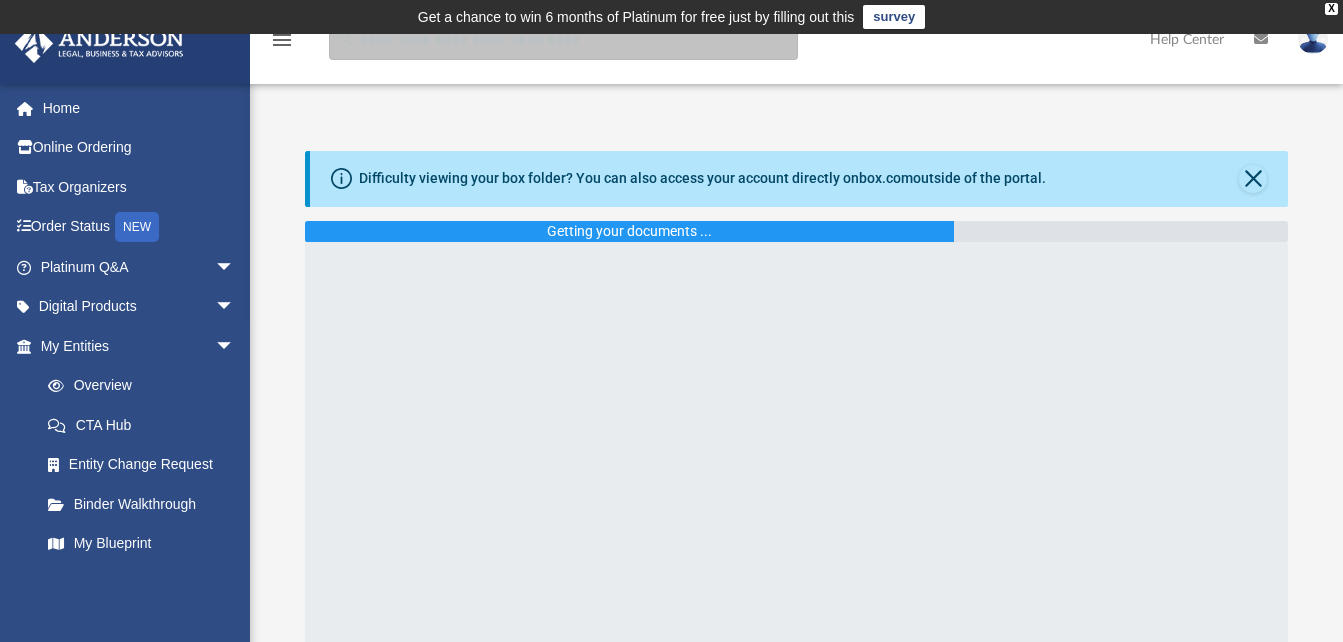 click at bounding box center [563, 40] 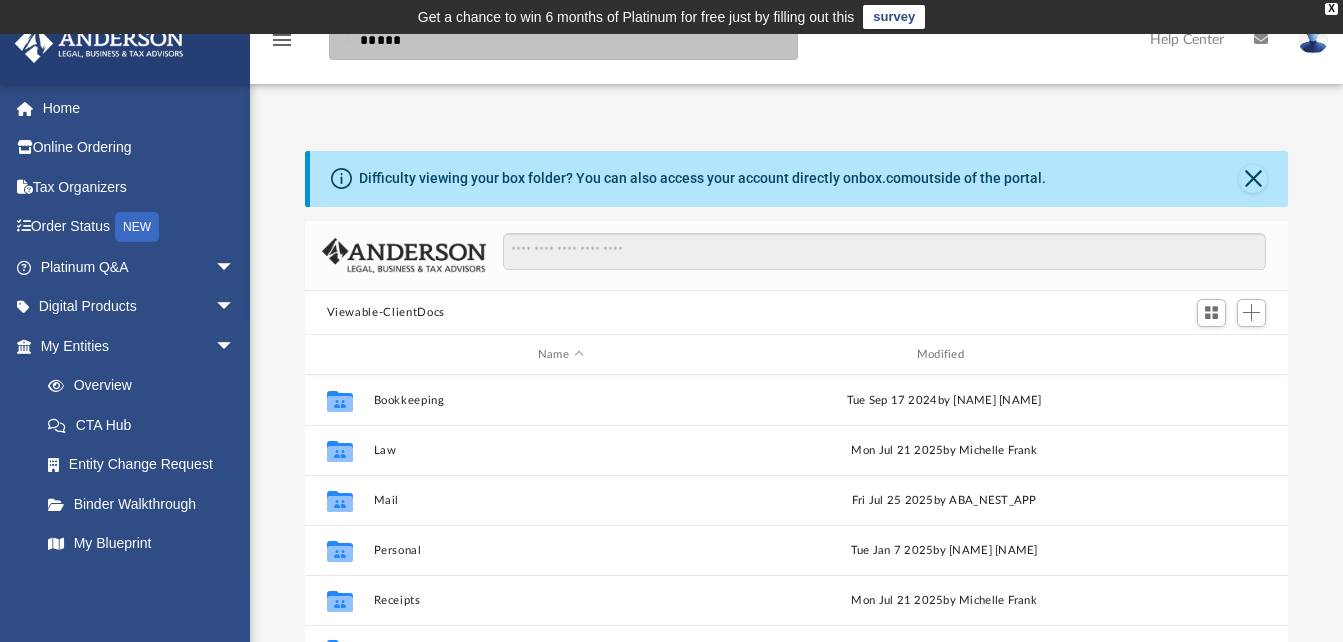 scroll, scrollTop: 16, scrollLeft: 16, axis: both 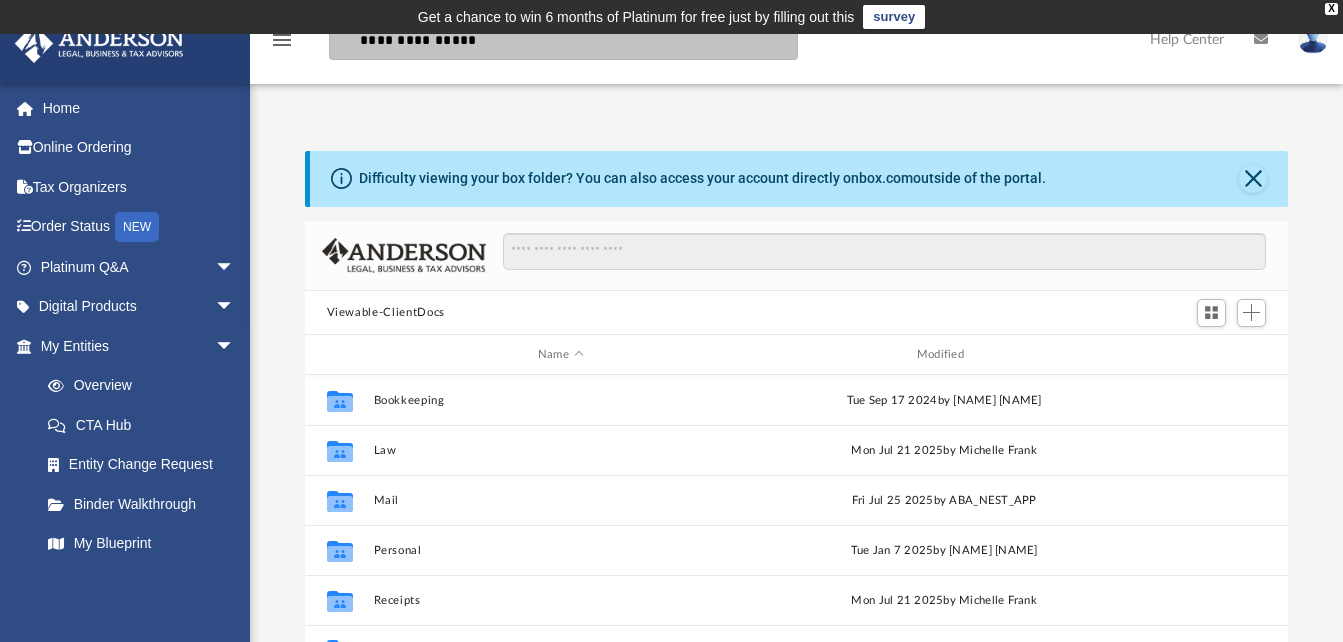 type on "**********" 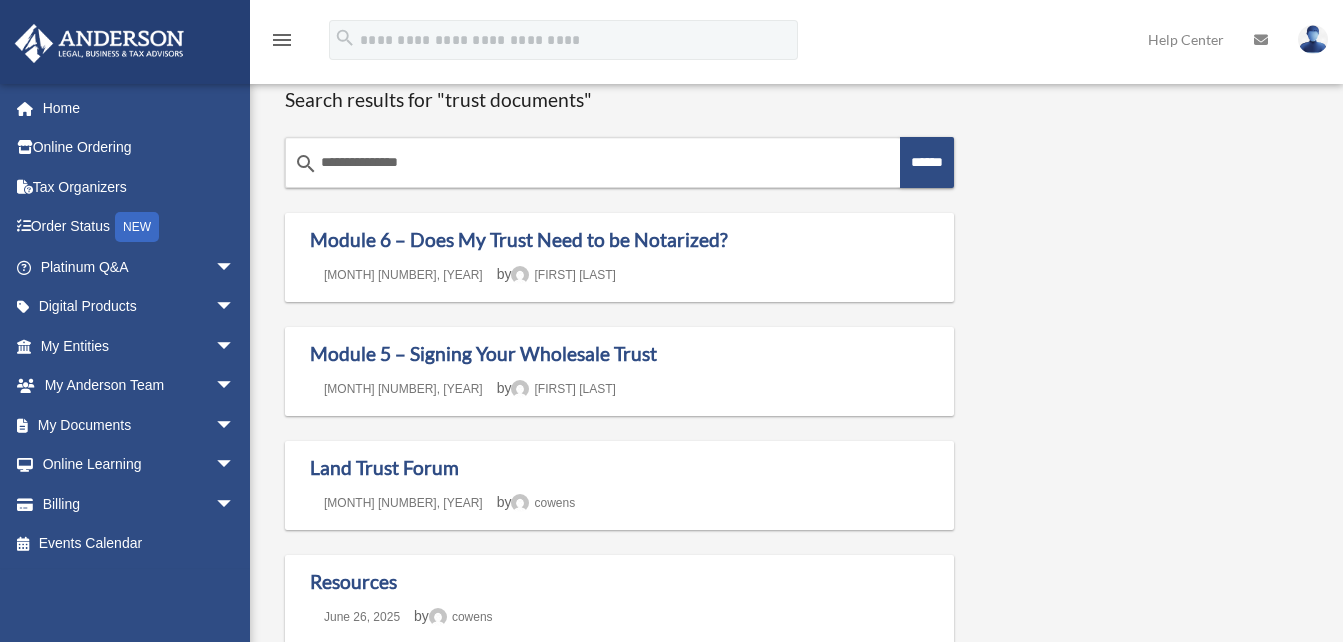 scroll, scrollTop: 0, scrollLeft: 0, axis: both 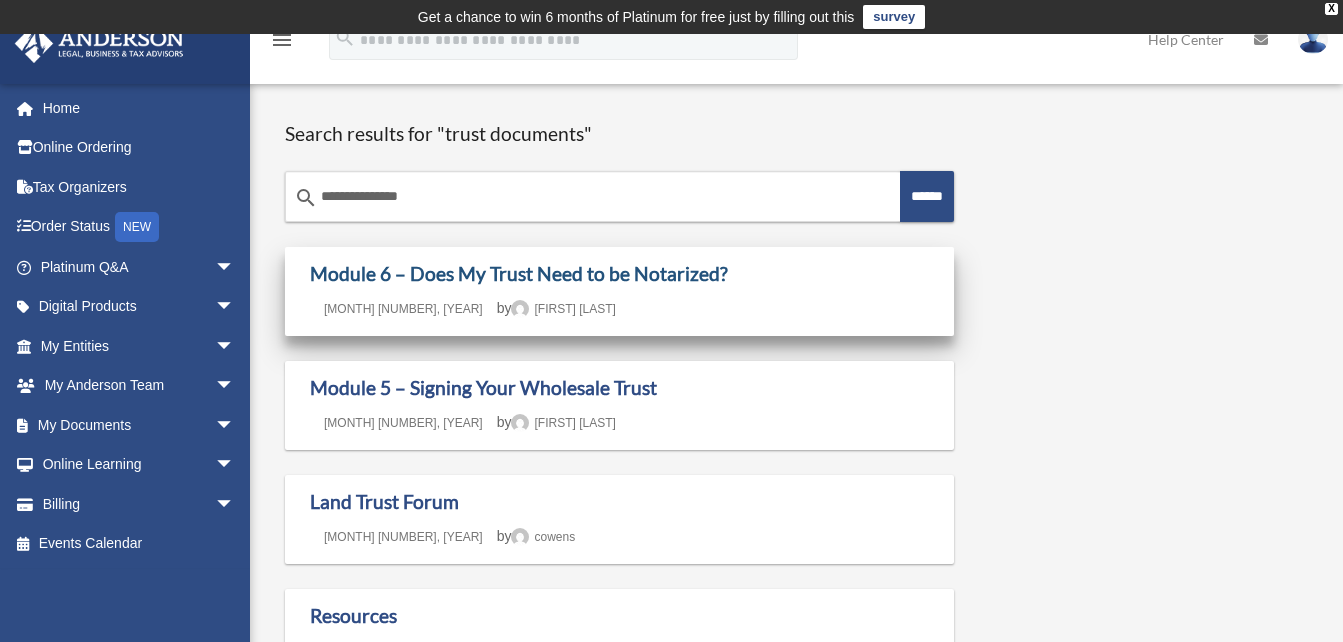 click on "Module 6 – Does My Trust Need to be Notarized?" at bounding box center (519, 273) 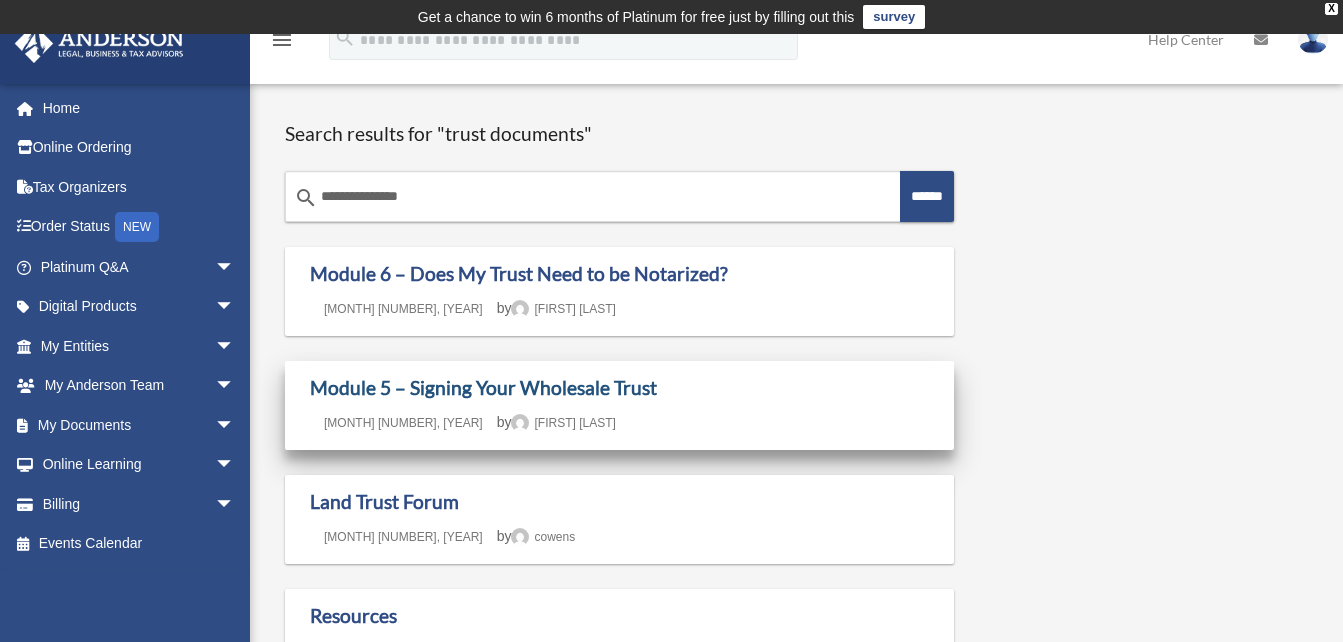 click on "Module 5 – Signing Your Wholesale Trust" at bounding box center (483, 387) 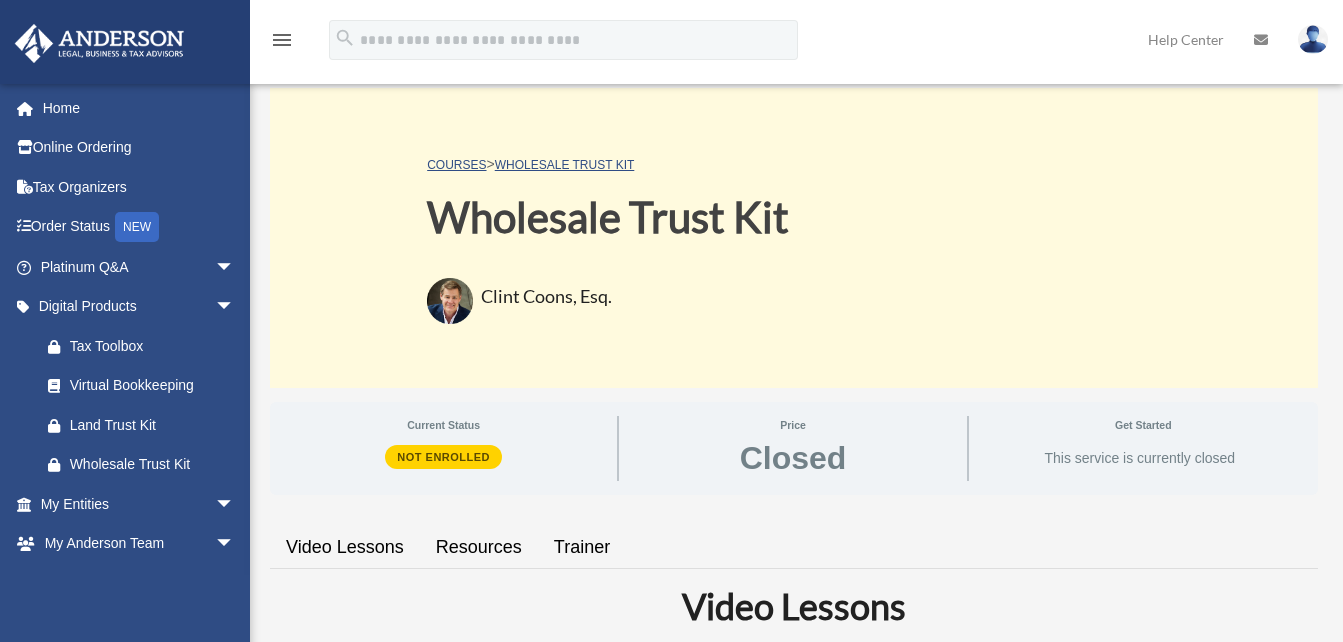 scroll, scrollTop: 0, scrollLeft: 0, axis: both 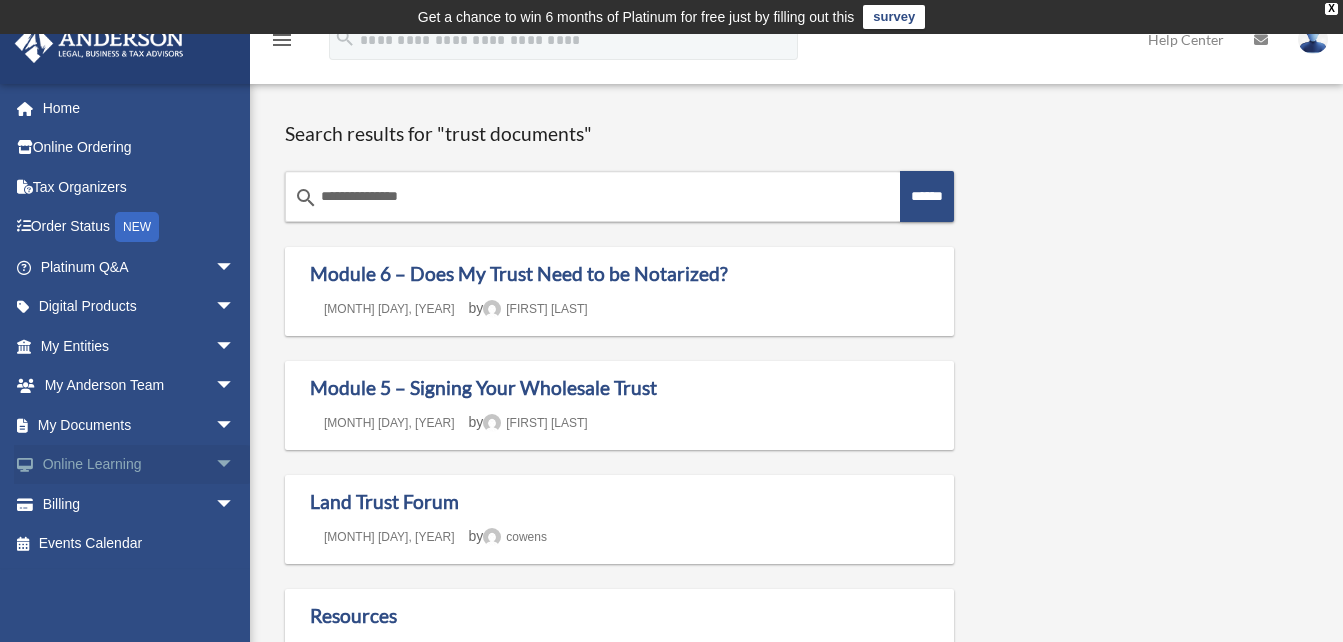 click on "arrow_drop_down" at bounding box center [235, 465] 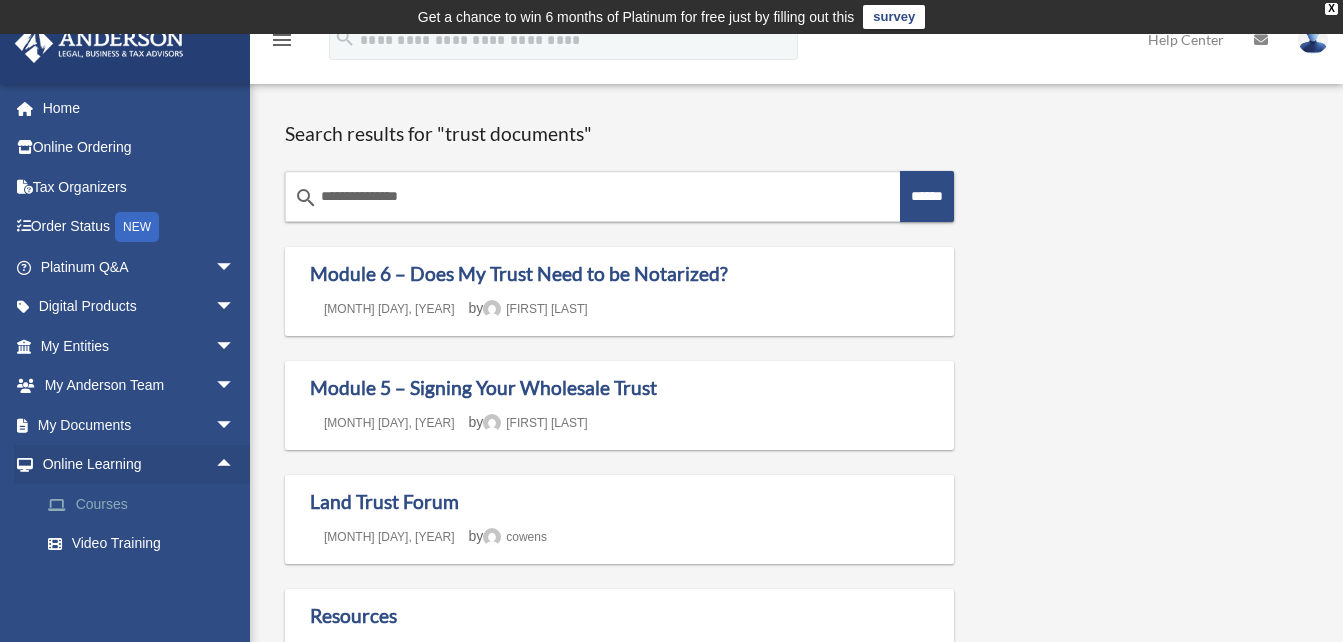 click on "Courses" at bounding box center [146, 504] 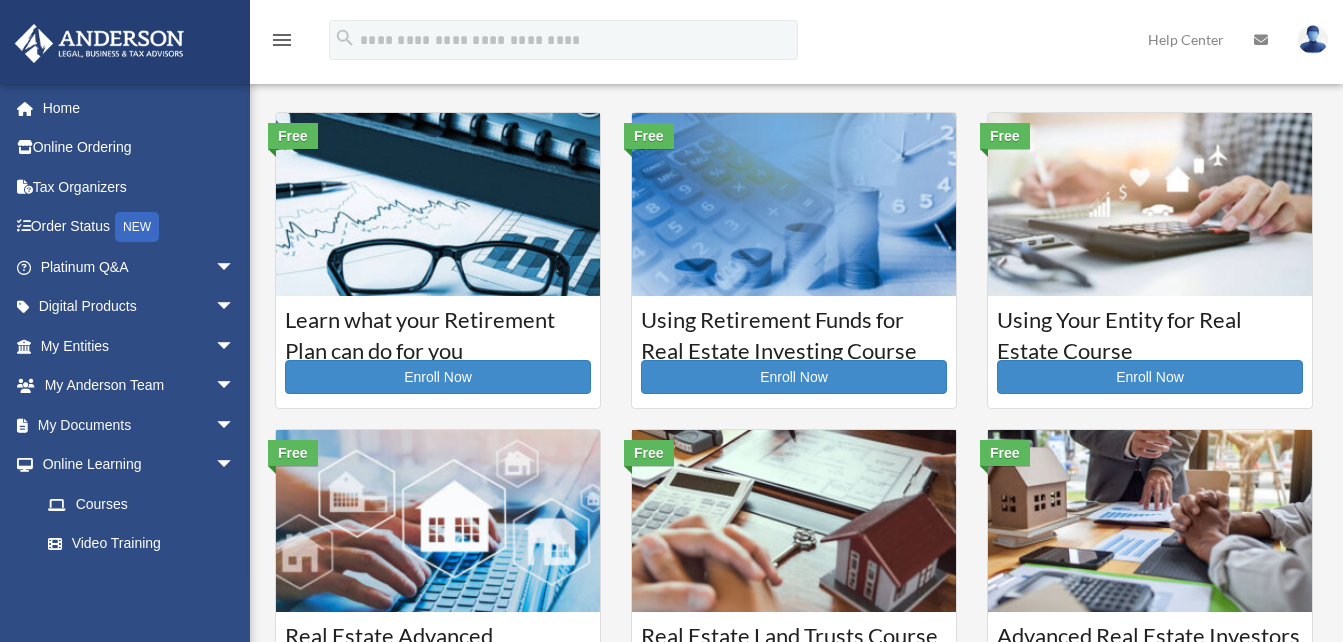 scroll, scrollTop: 0, scrollLeft: 0, axis: both 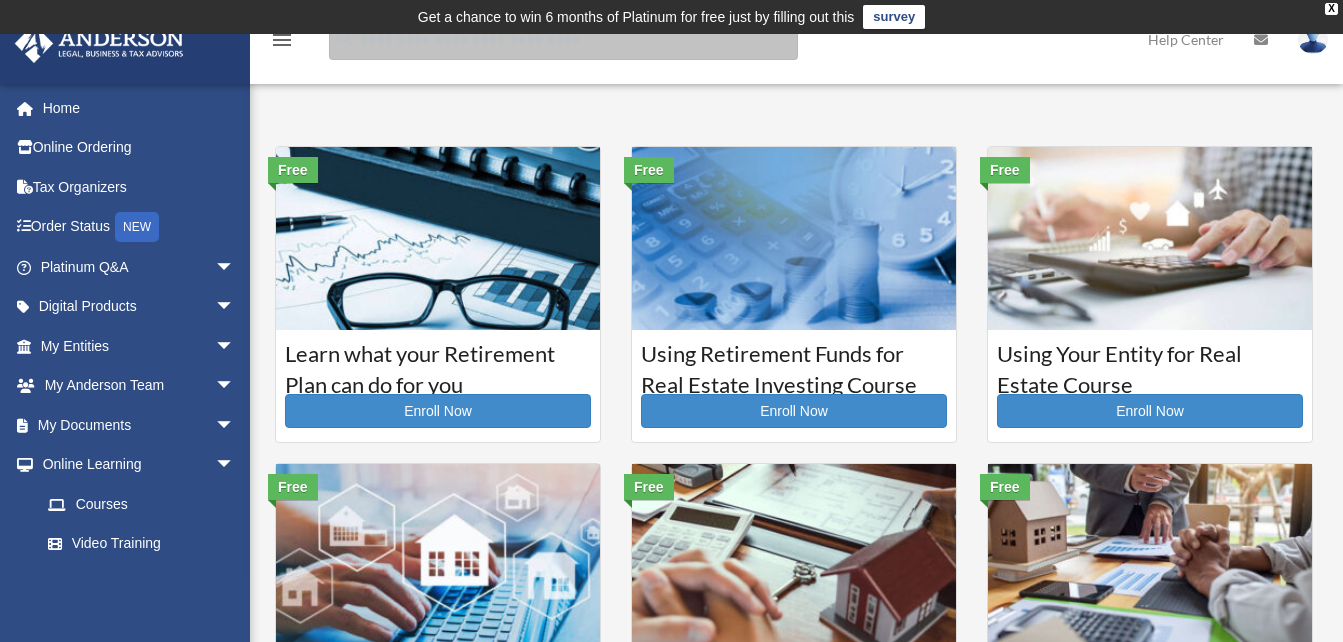 click at bounding box center (563, 40) 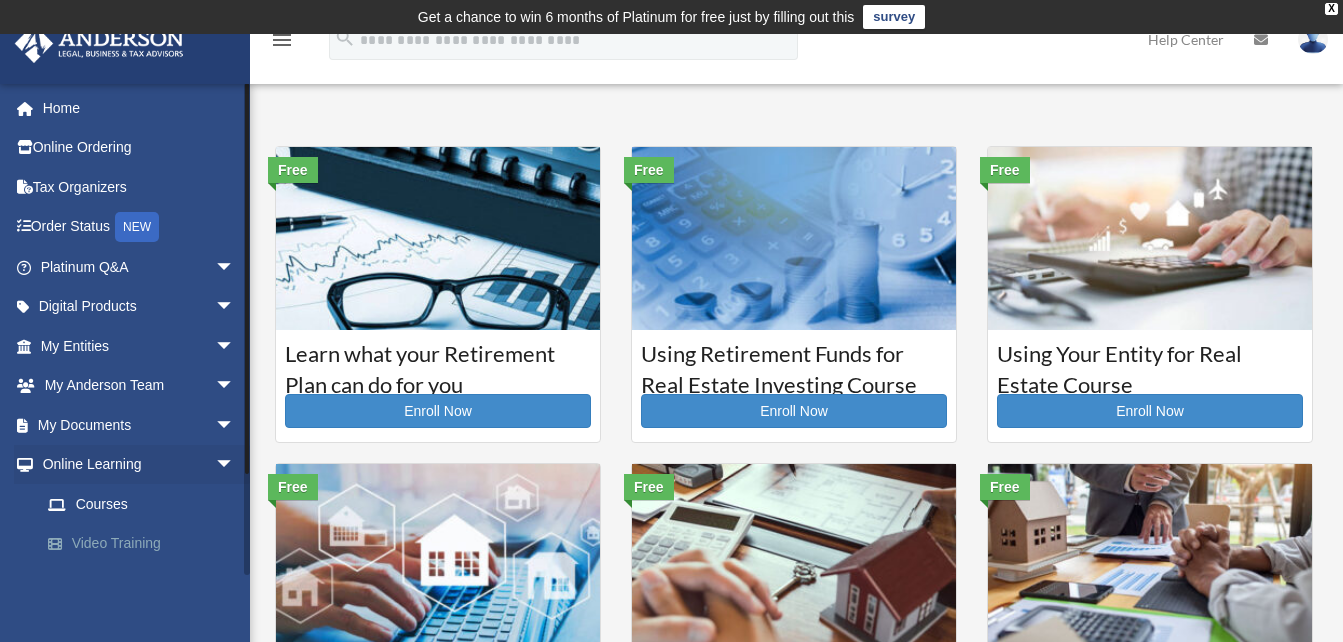 click on "Video Training" at bounding box center (146, 544) 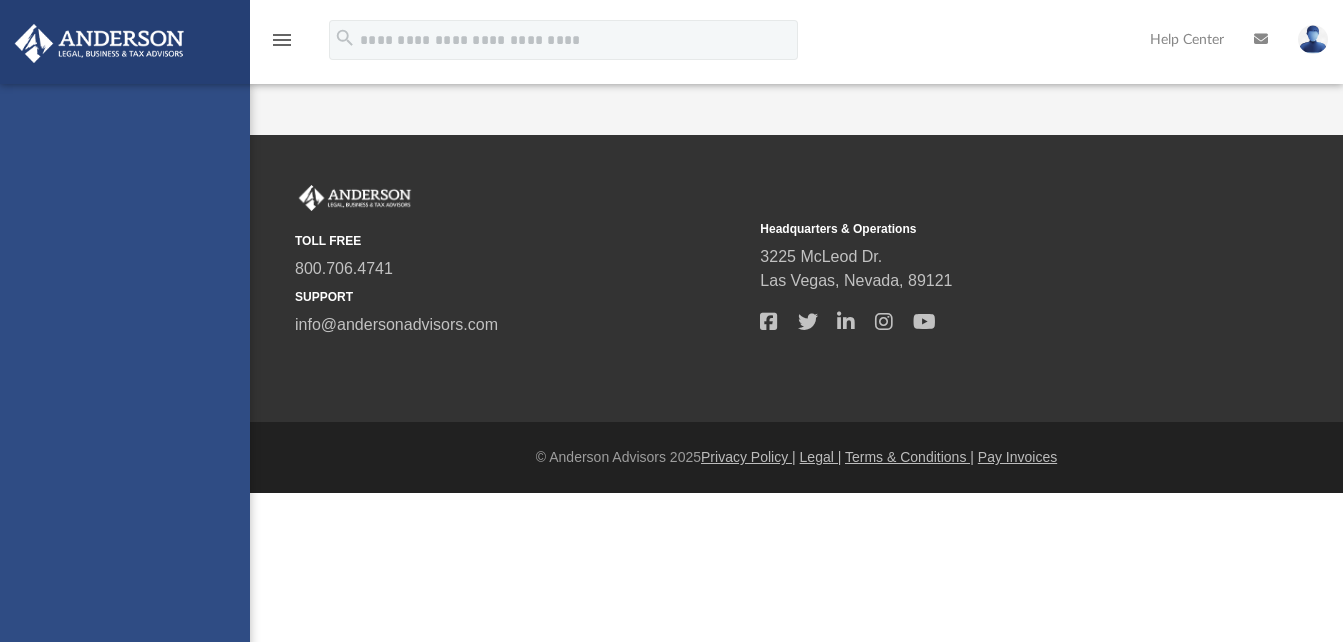 scroll, scrollTop: 0, scrollLeft: 0, axis: both 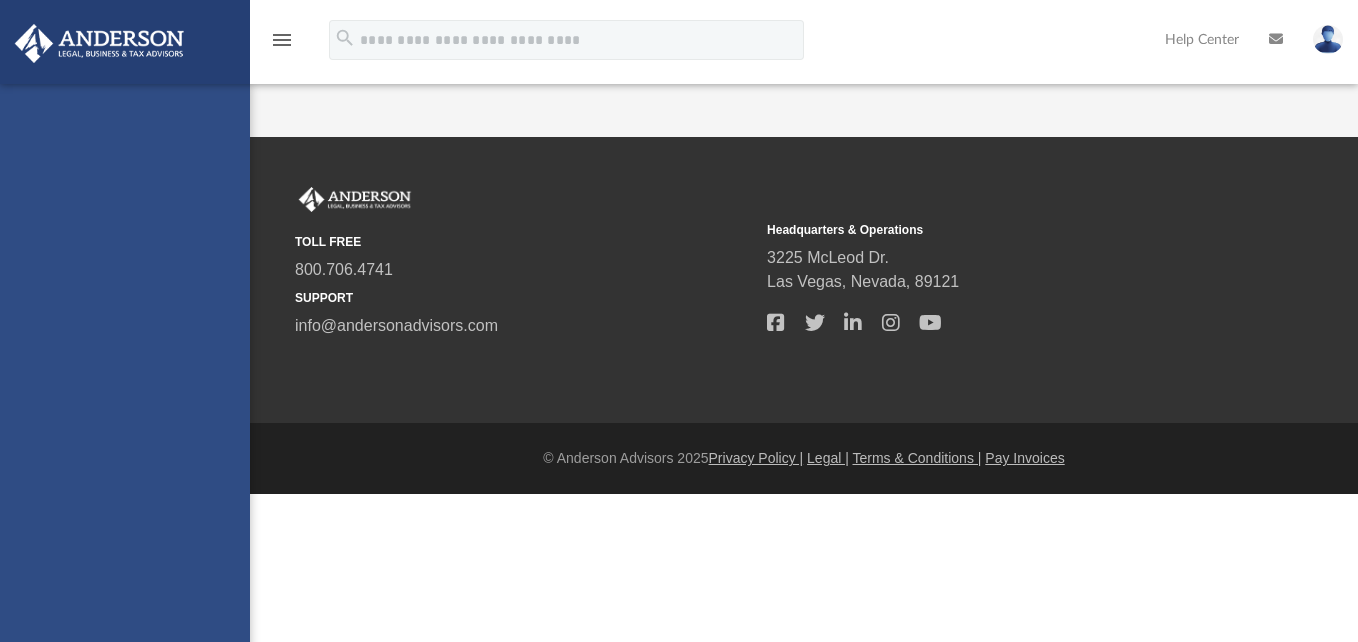 click on "pnair@townisp.com
Sign Out
pnair@townisp.com
Home
Online Ordering
Tax Organizers
Order Status  NEW
Platinum Q&A
Client FAQ
Platinum Walkthrough
Submit a Question
Answered Questions
Document Review
Platinum Knowledge Room
Tax & Bookkeeping Packages
Land Trust & Deed Forum
Portal Feedback
Digital Products
Tax Toolbox
Business Credit Optimizer
Virtual Bookkeeping
Land Trust Kit
Wholesale Trust Kit
Non Profit Resource Kit
My Entities
Overview
CTA Hub
Entity Change Request
Binder Walkthrough
My Blueprint
Tax Due Dates
My Anderson Team
My Anderson Team
Anderson System
Client Referrals
My Documents
Box
Meeting Minutes
Forms Library
Notarize
Online Learning" at bounding box center [125, 405] 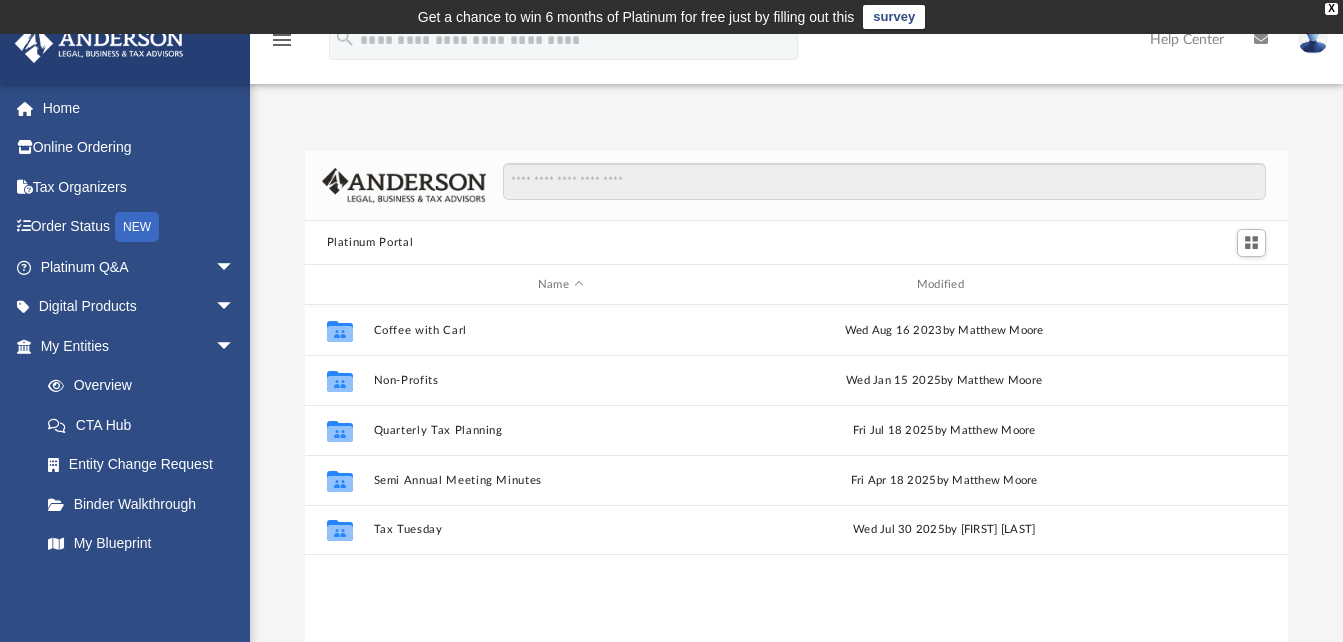 scroll, scrollTop: 16, scrollLeft: 16, axis: both 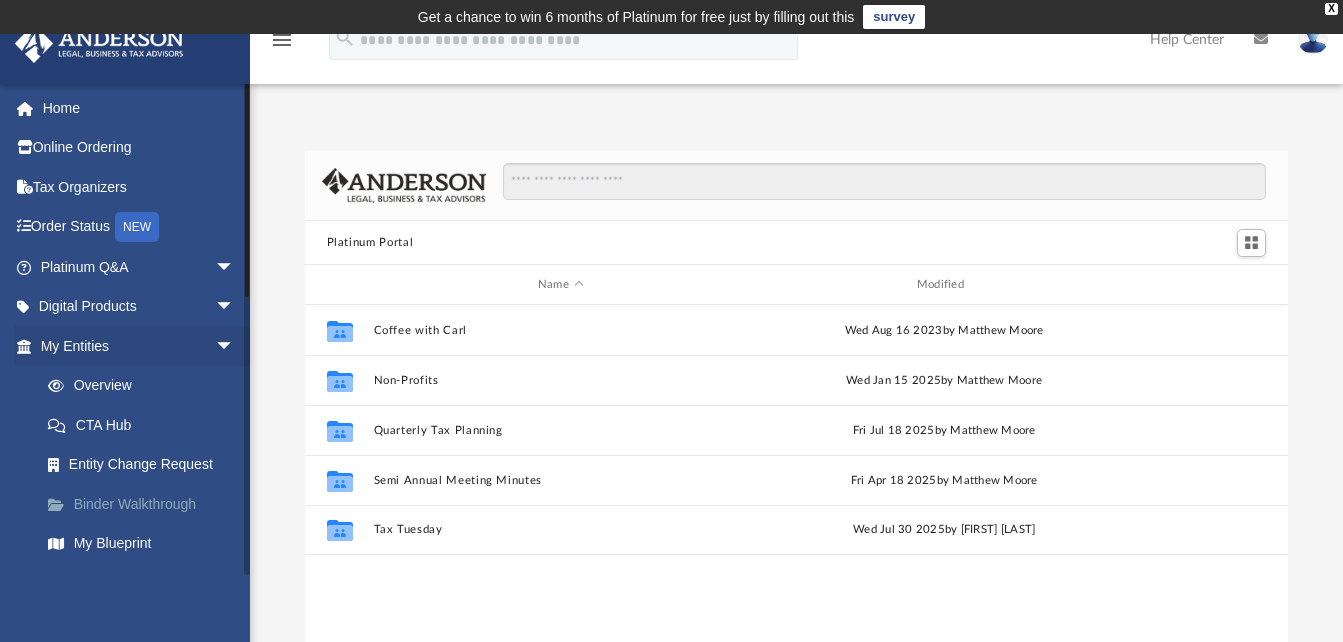 click on "Binder Walkthrough" at bounding box center (146, 504) 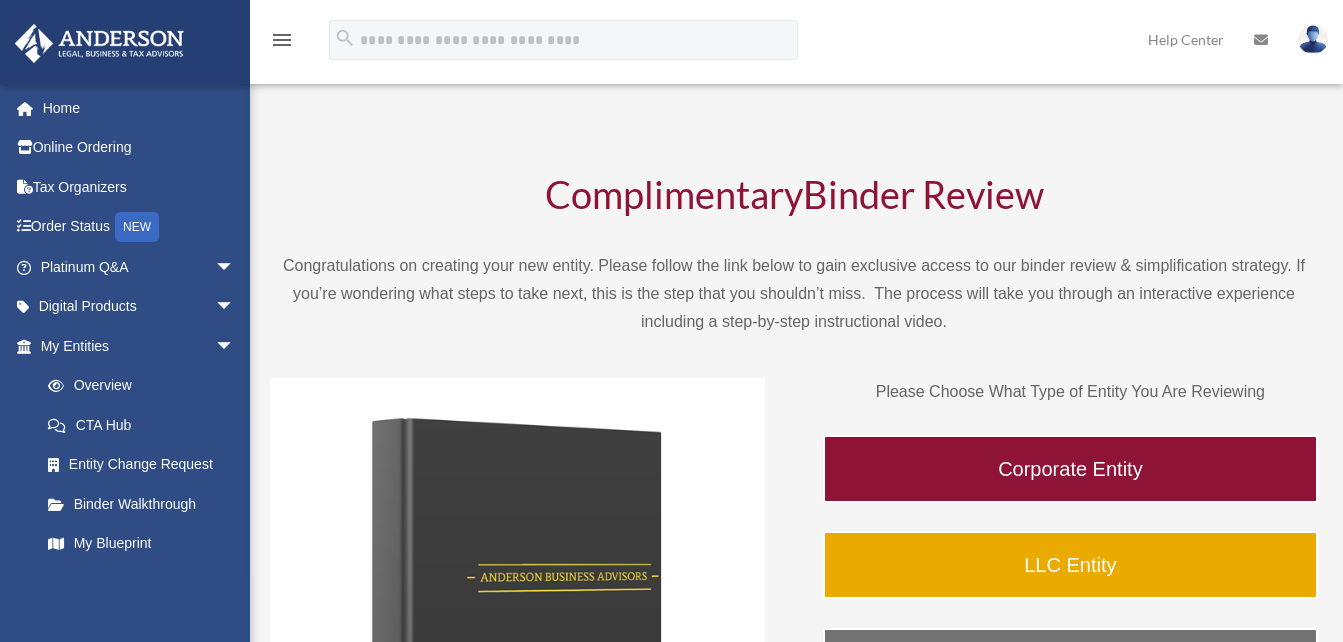 scroll, scrollTop: 0, scrollLeft: 0, axis: both 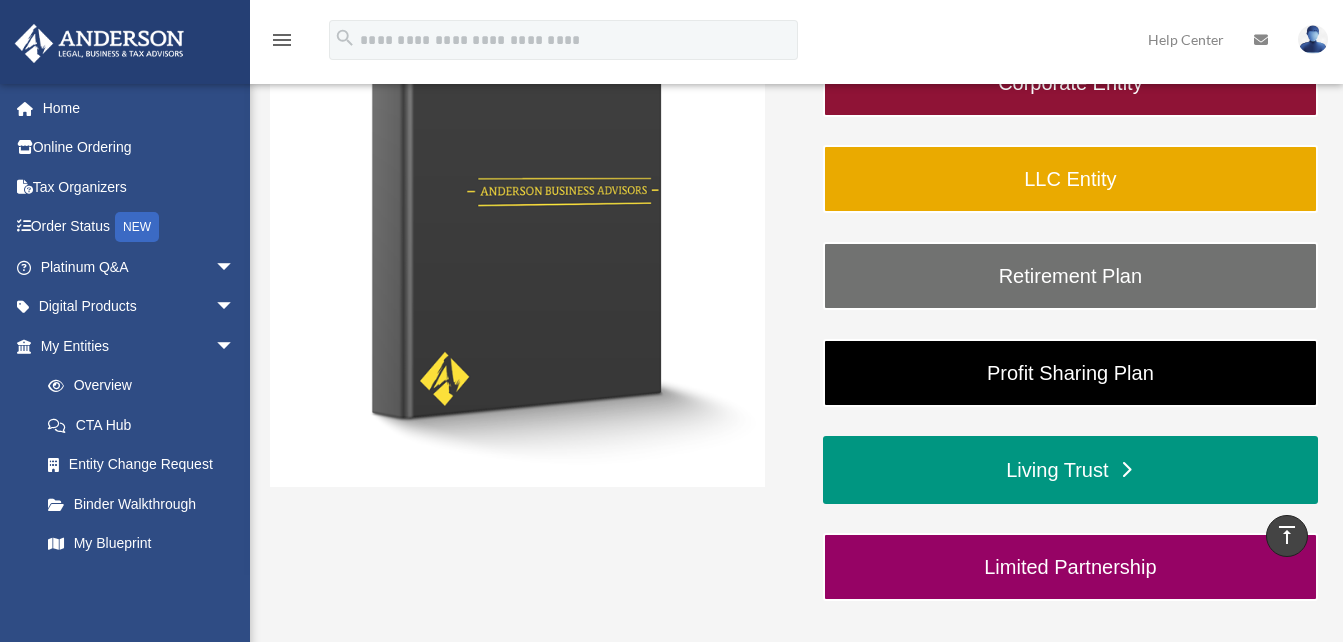 click on "Living Trust" at bounding box center (1070, 470) 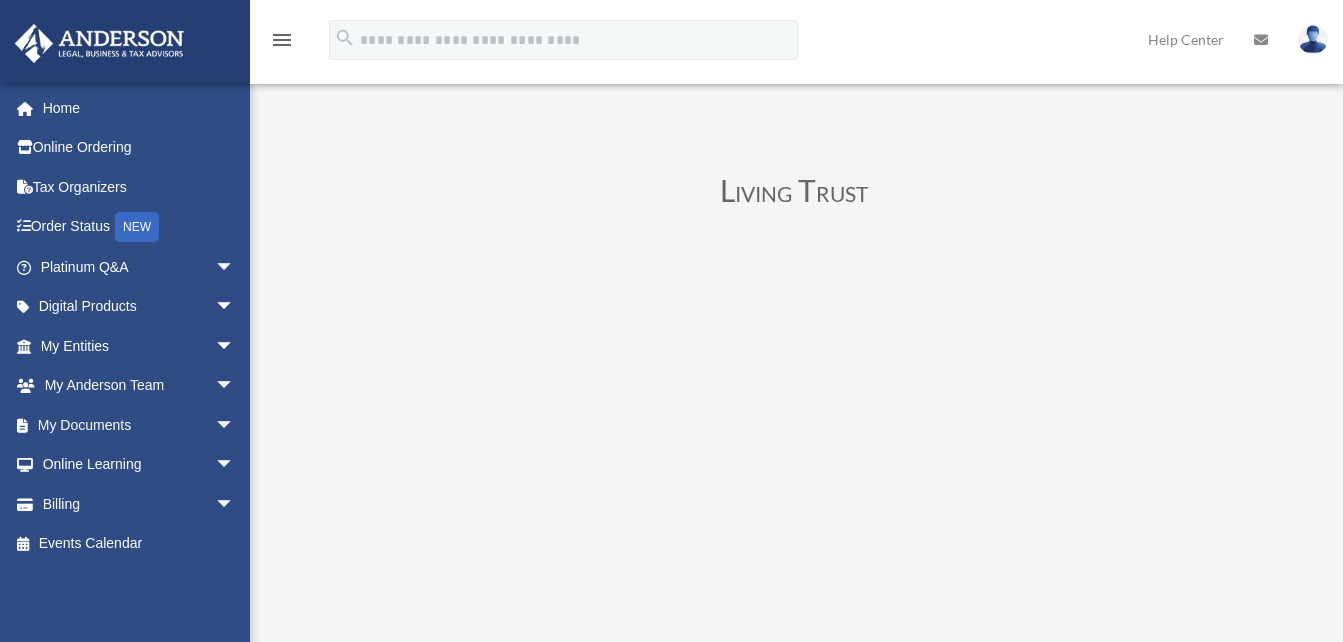 scroll, scrollTop: 0, scrollLeft: 0, axis: both 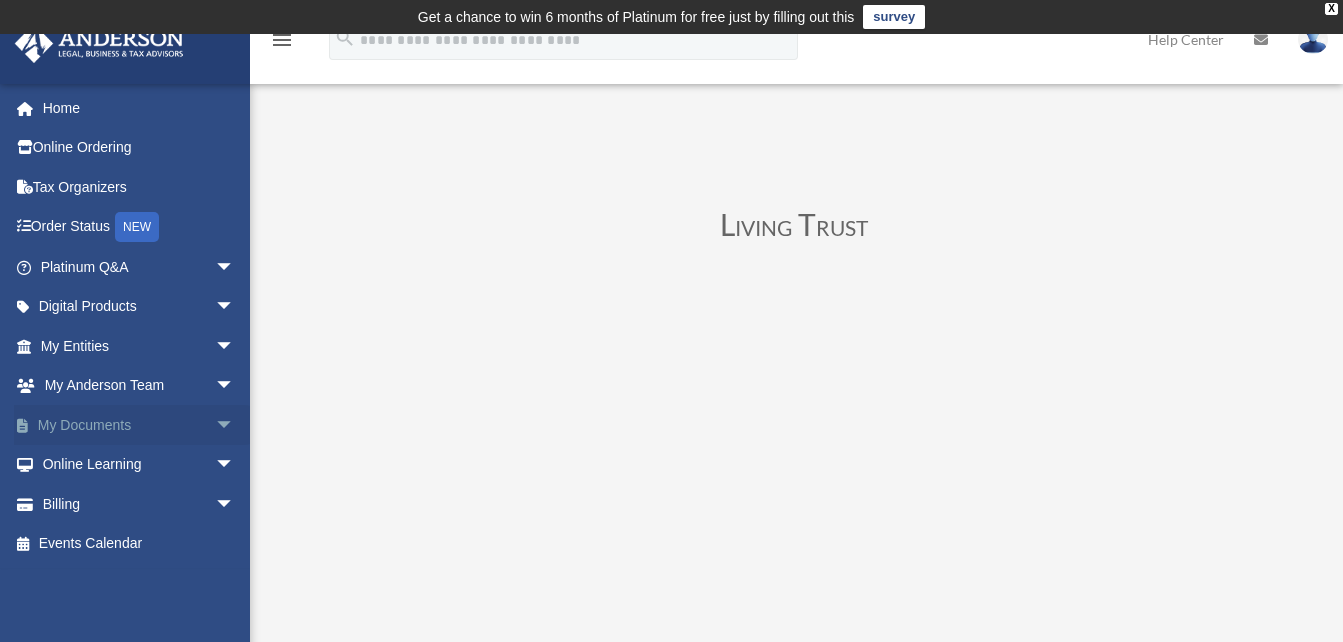 click on "My Documents arrow_drop_down" at bounding box center (139, 425) 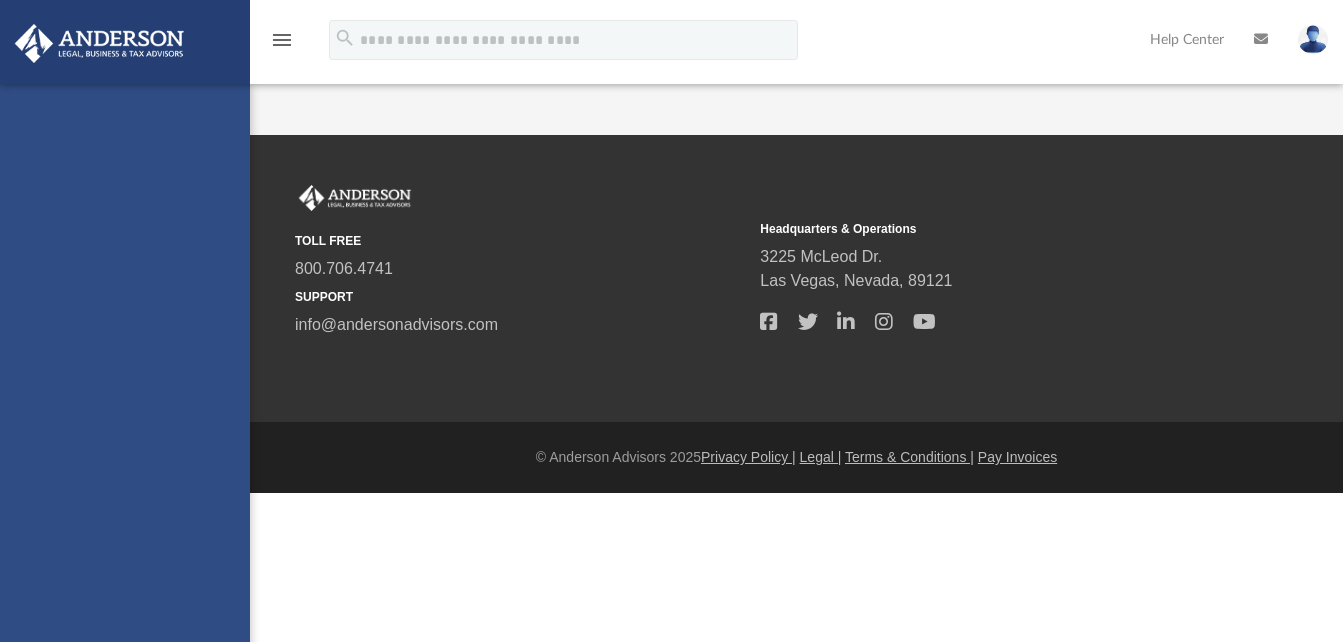scroll, scrollTop: 0, scrollLeft: 0, axis: both 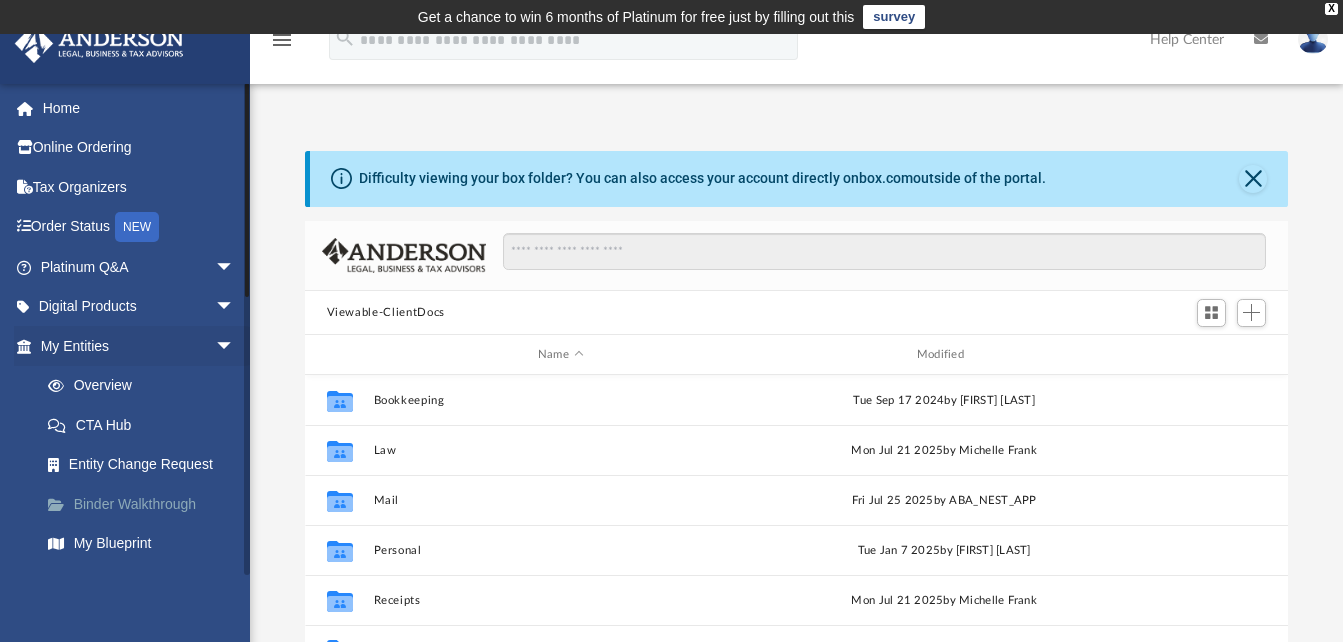click on "Binder Walkthrough" at bounding box center (146, 504) 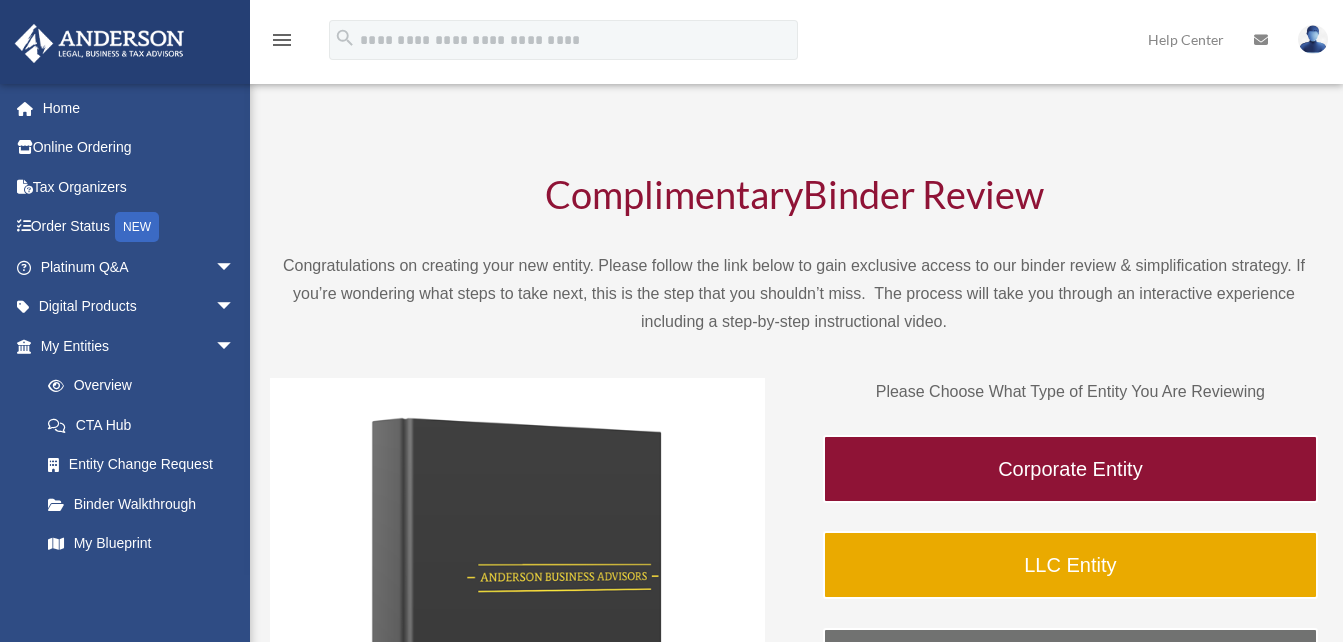 scroll, scrollTop: 0, scrollLeft: 0, axis: both 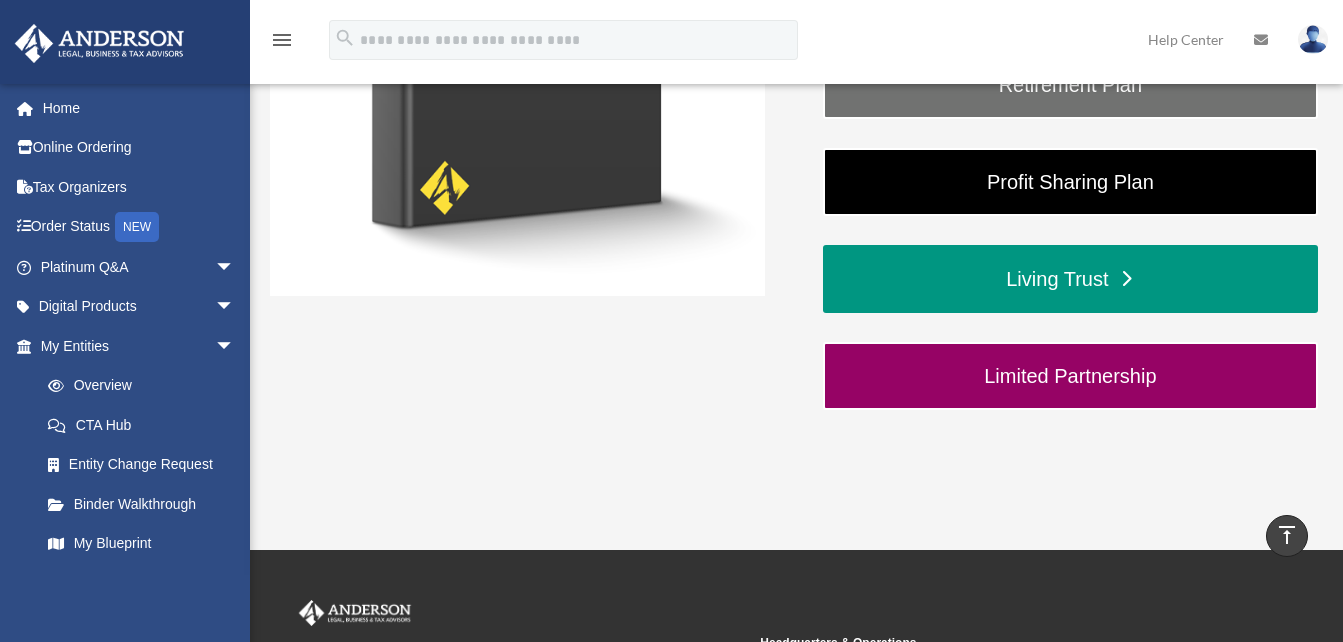 click on "Living Trust" at bounding box center [1070, 279] 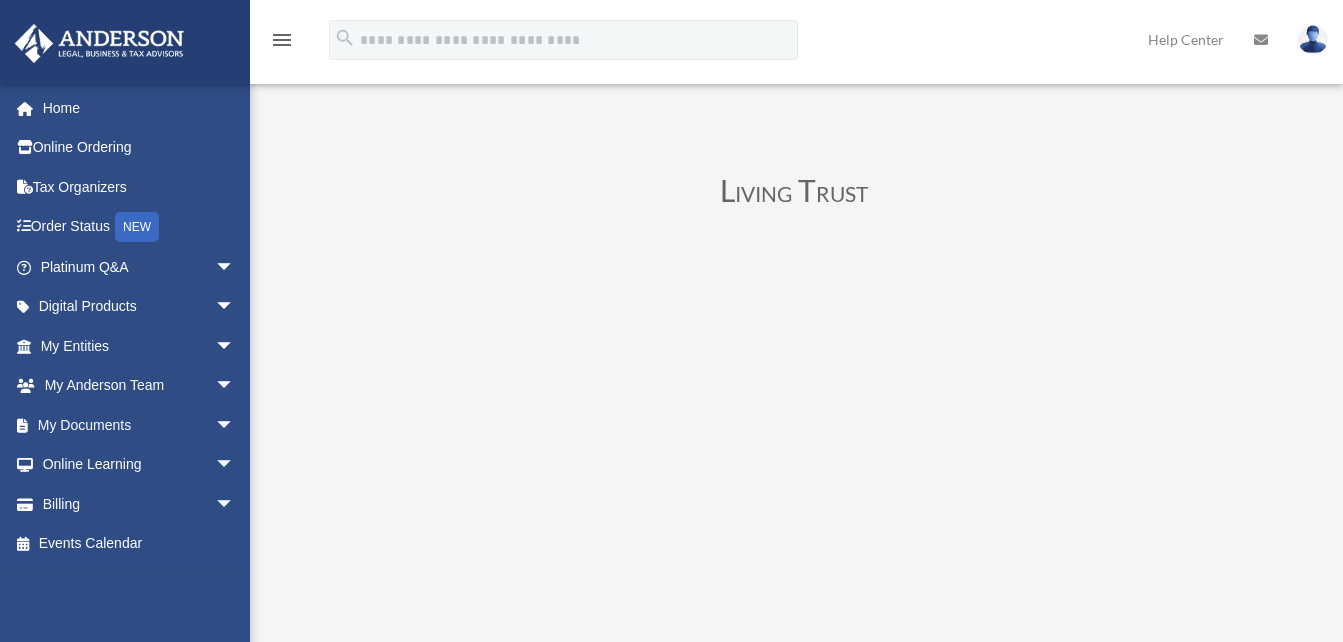 scroll, scrollTop: 0, scrollLeft: 0, axis: both 